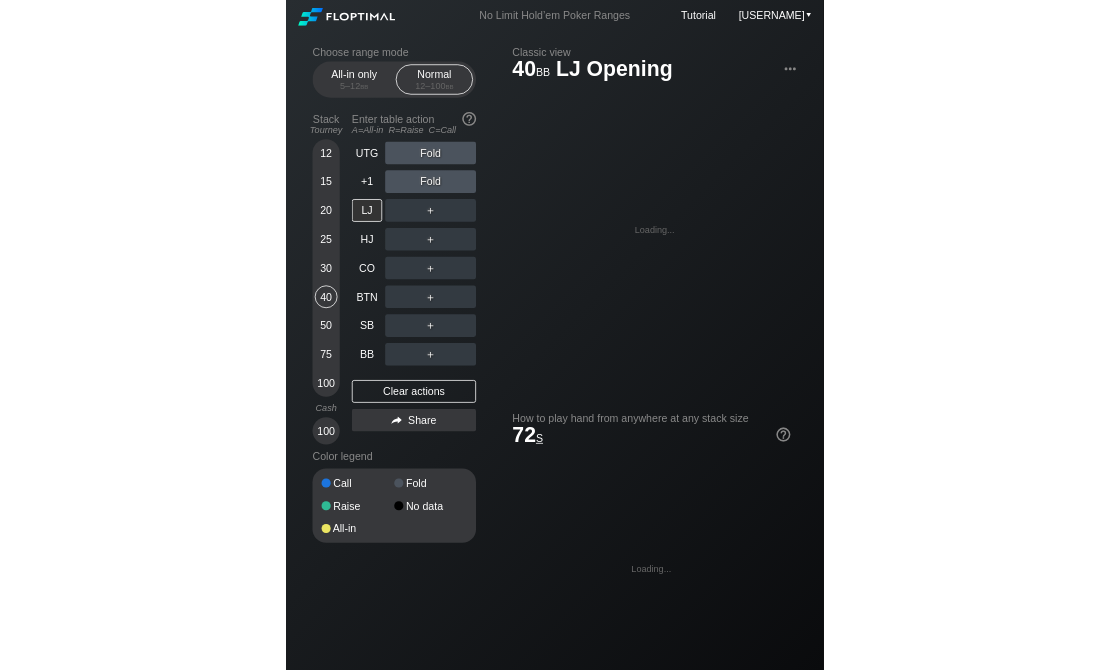 scroll, scrollTop: 0, scrollLeft: 0, axis: both 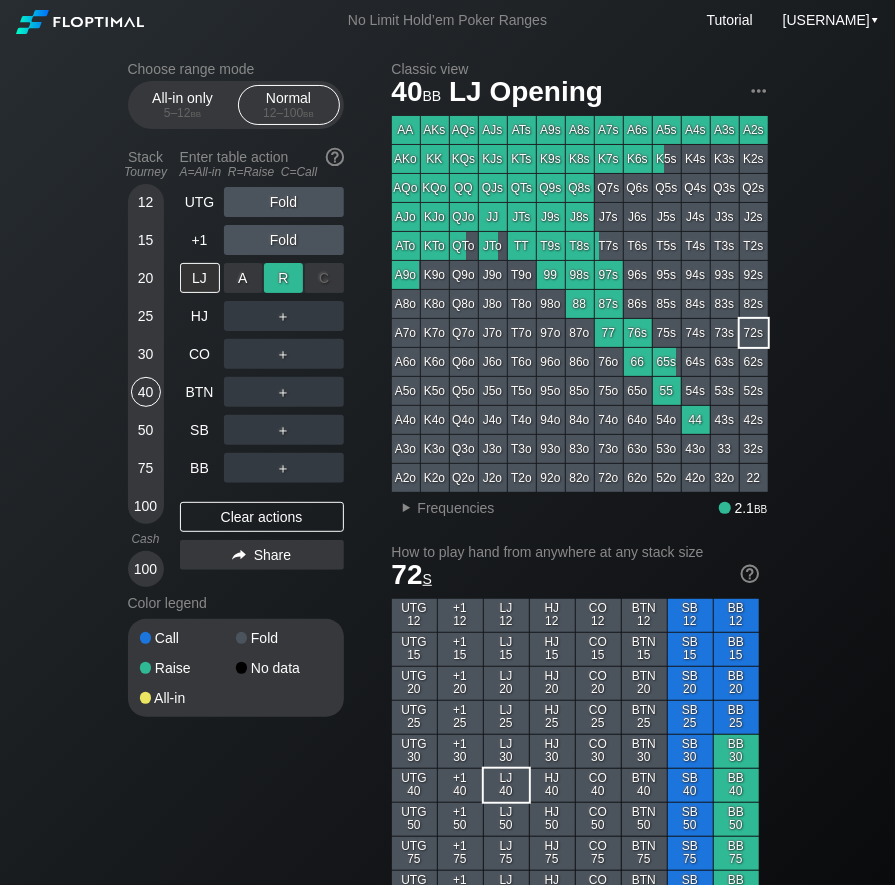 click on "R ✕" at bounding box center [283, 278] 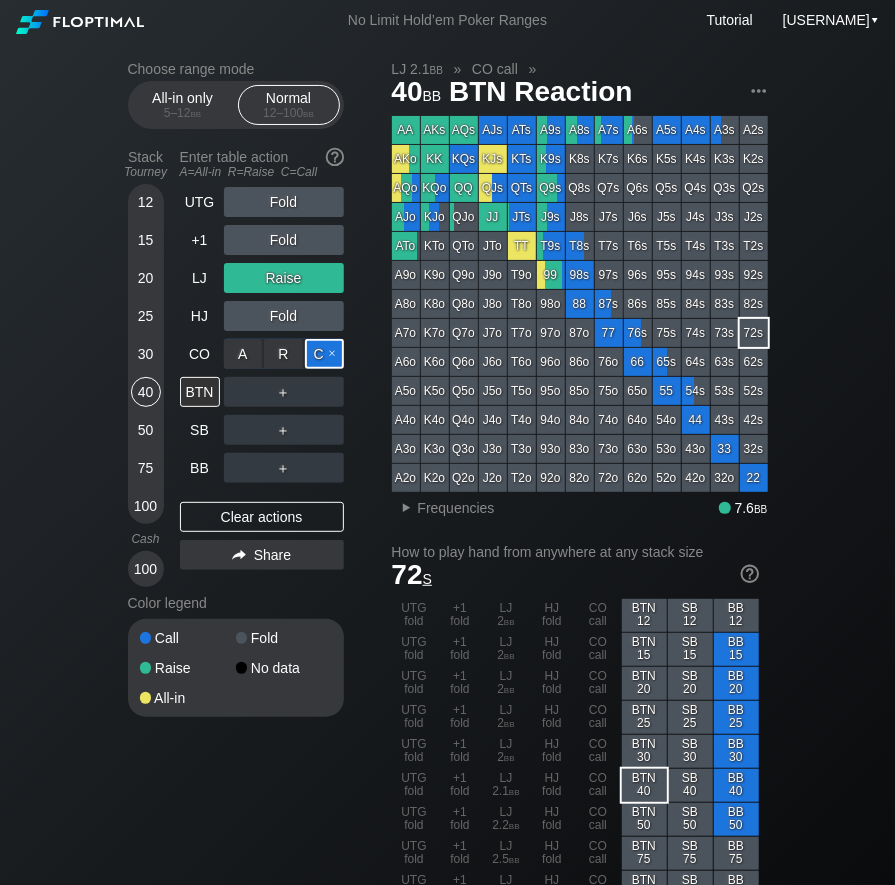 click on "C ✕" at bounding box center [324, 354] 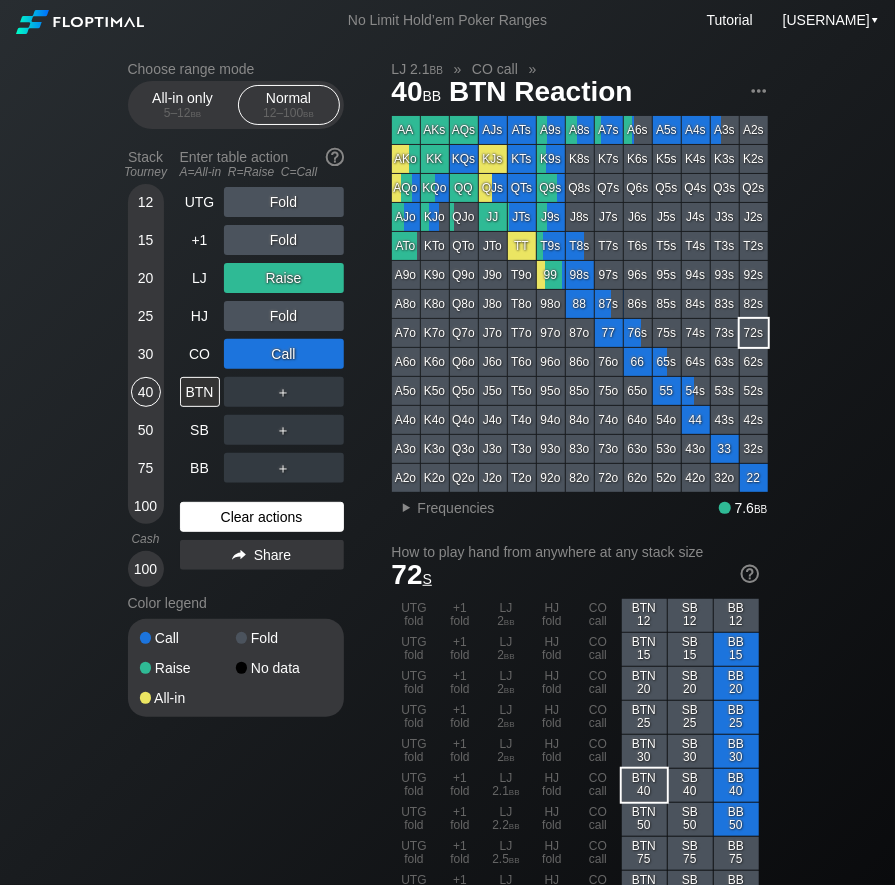 click on "Clear actions" at bounding box center [262, 517] 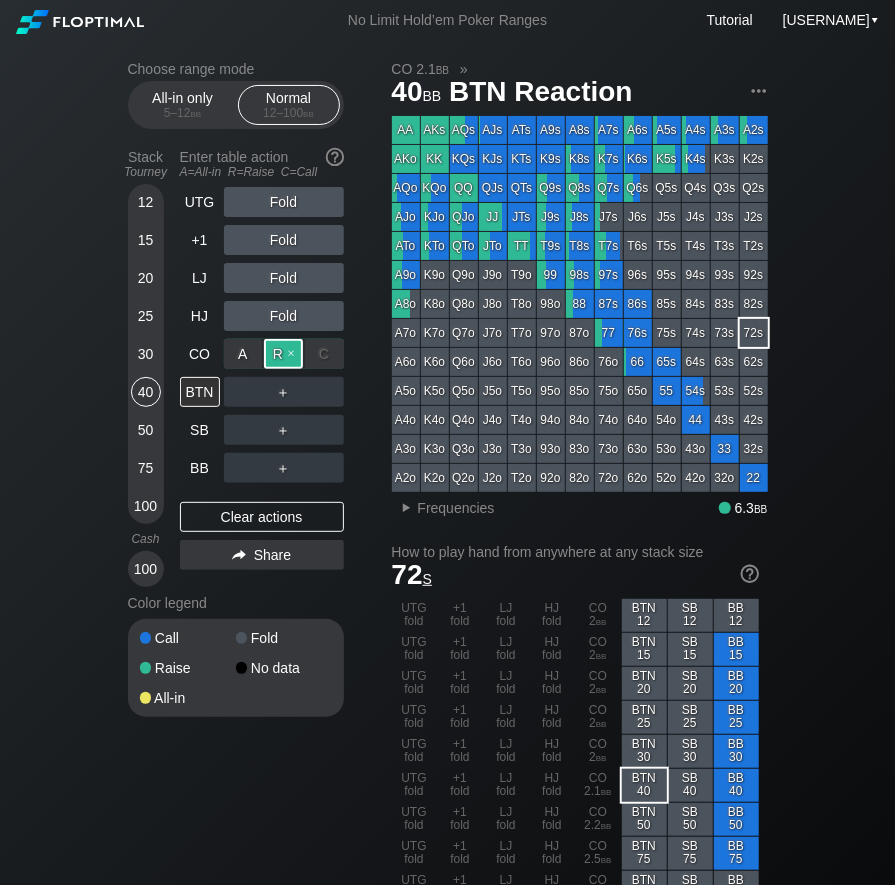 click on "R ✕" at bounding box center (283, 354) 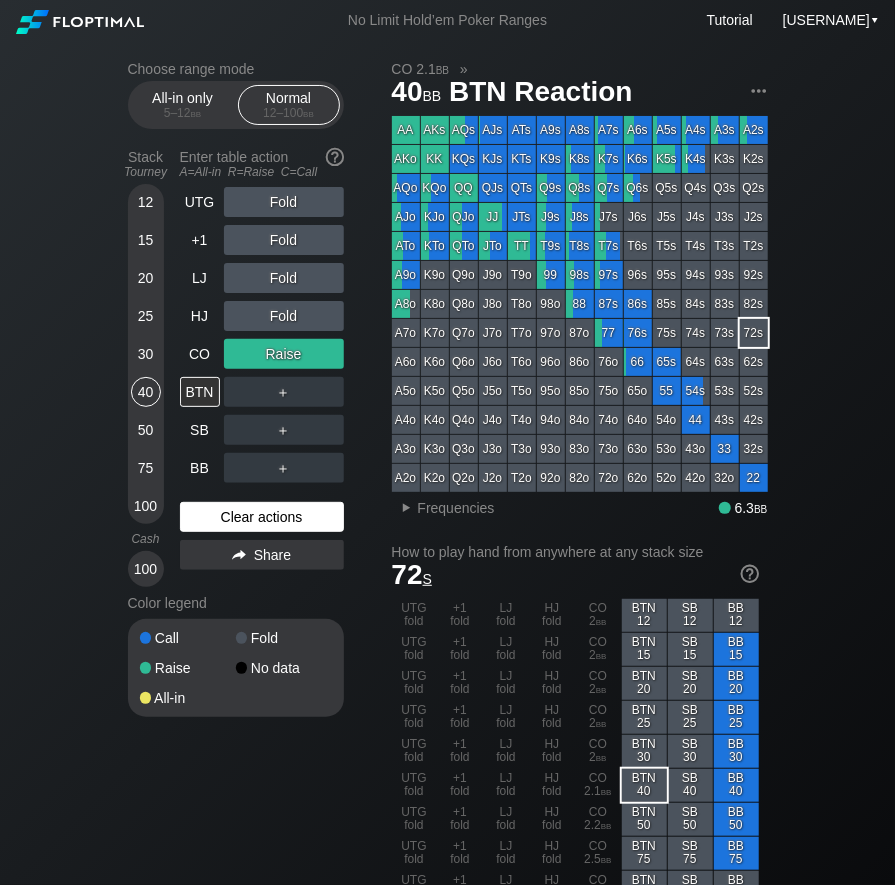 click on "Clear actions" at bounding box center (262, 517) 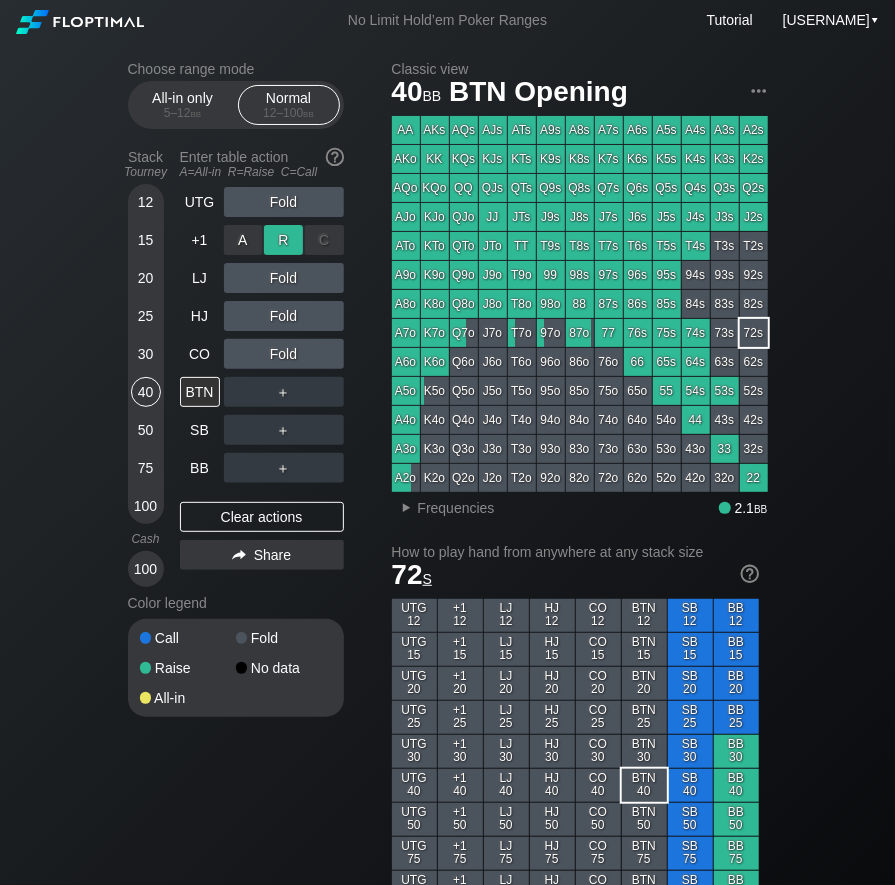 click on "R ✕" at bounding box center [283, 240] 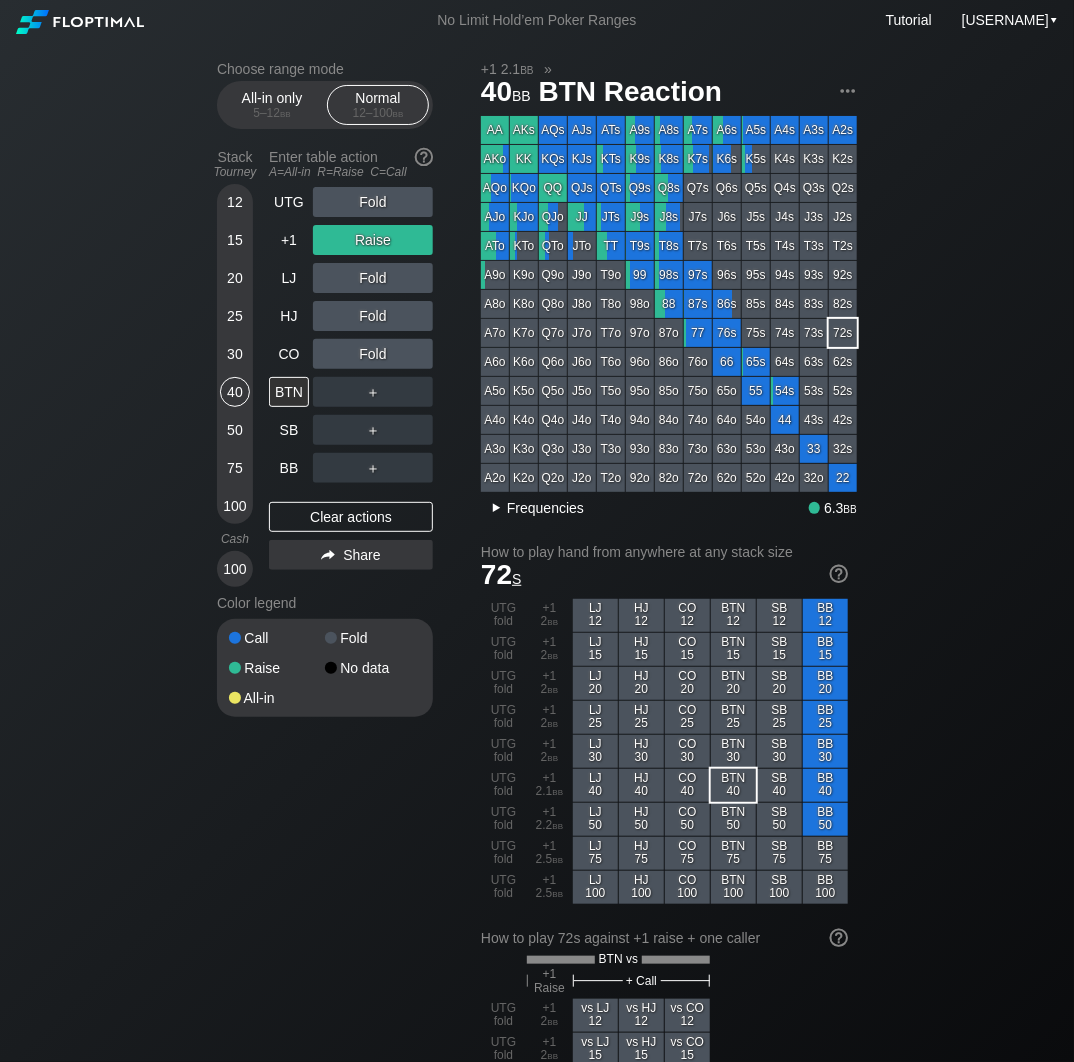click on "Frequencies" at bounding box center (545, 508) 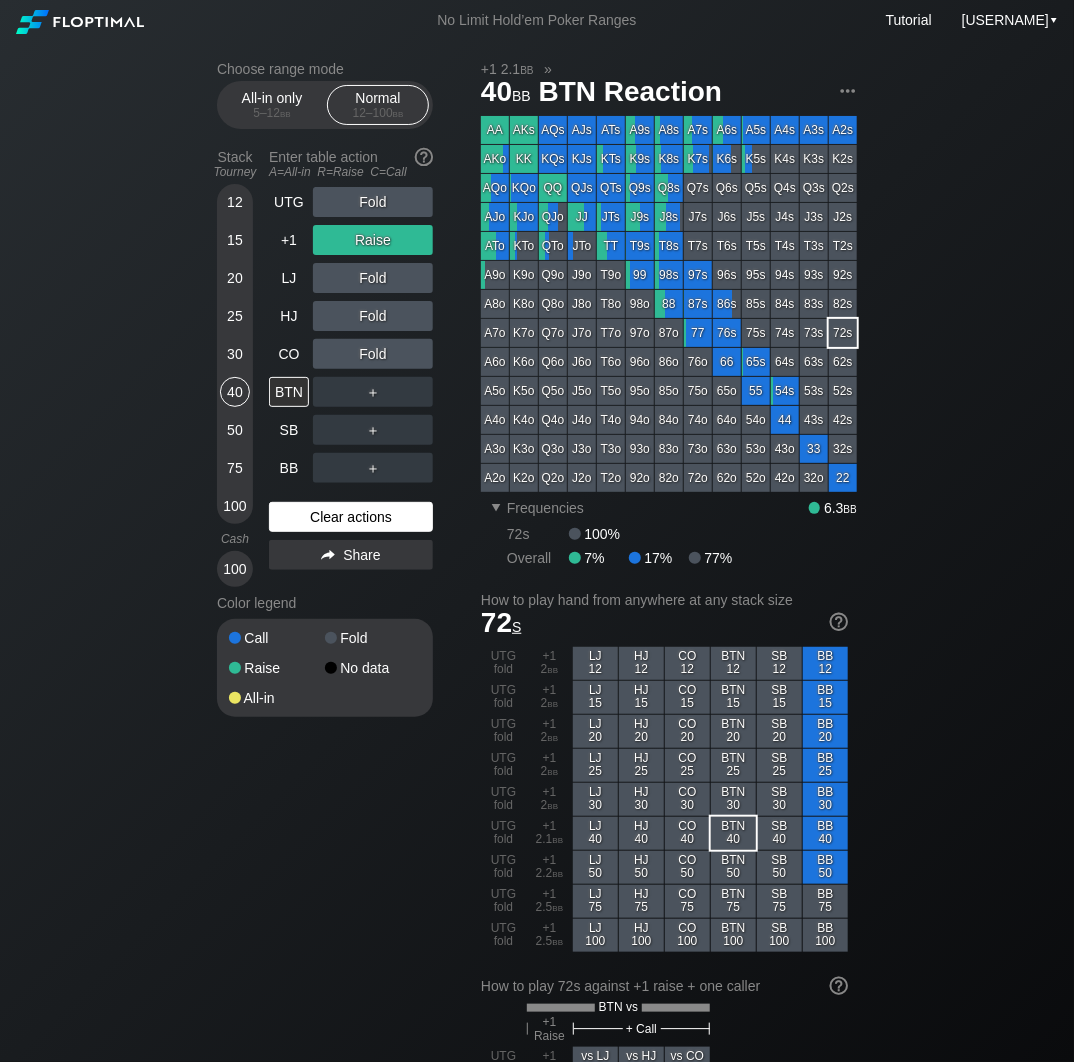 click on "Clear actions" at bounding box center [351, 517] 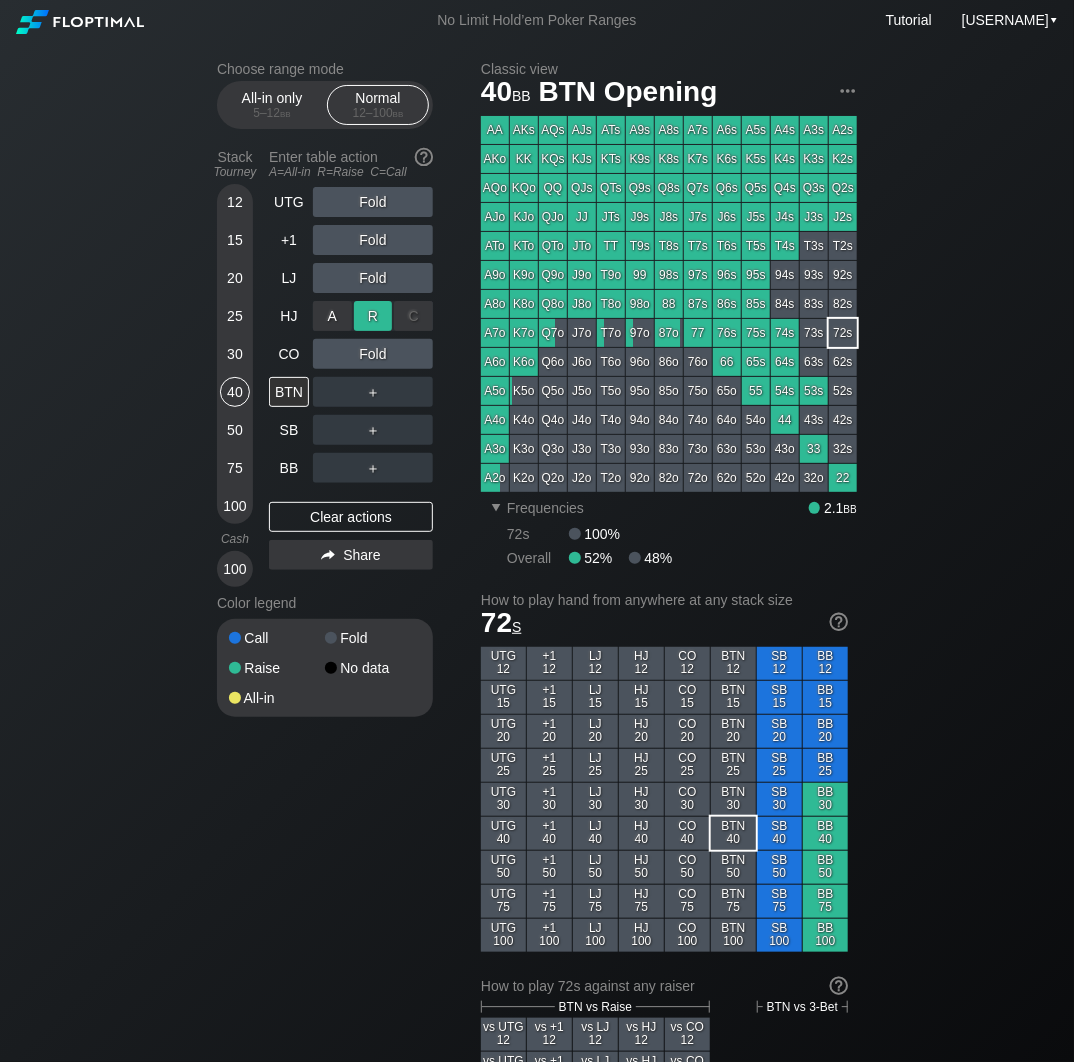 click on "R ✕" at bounding box center [373, 316] 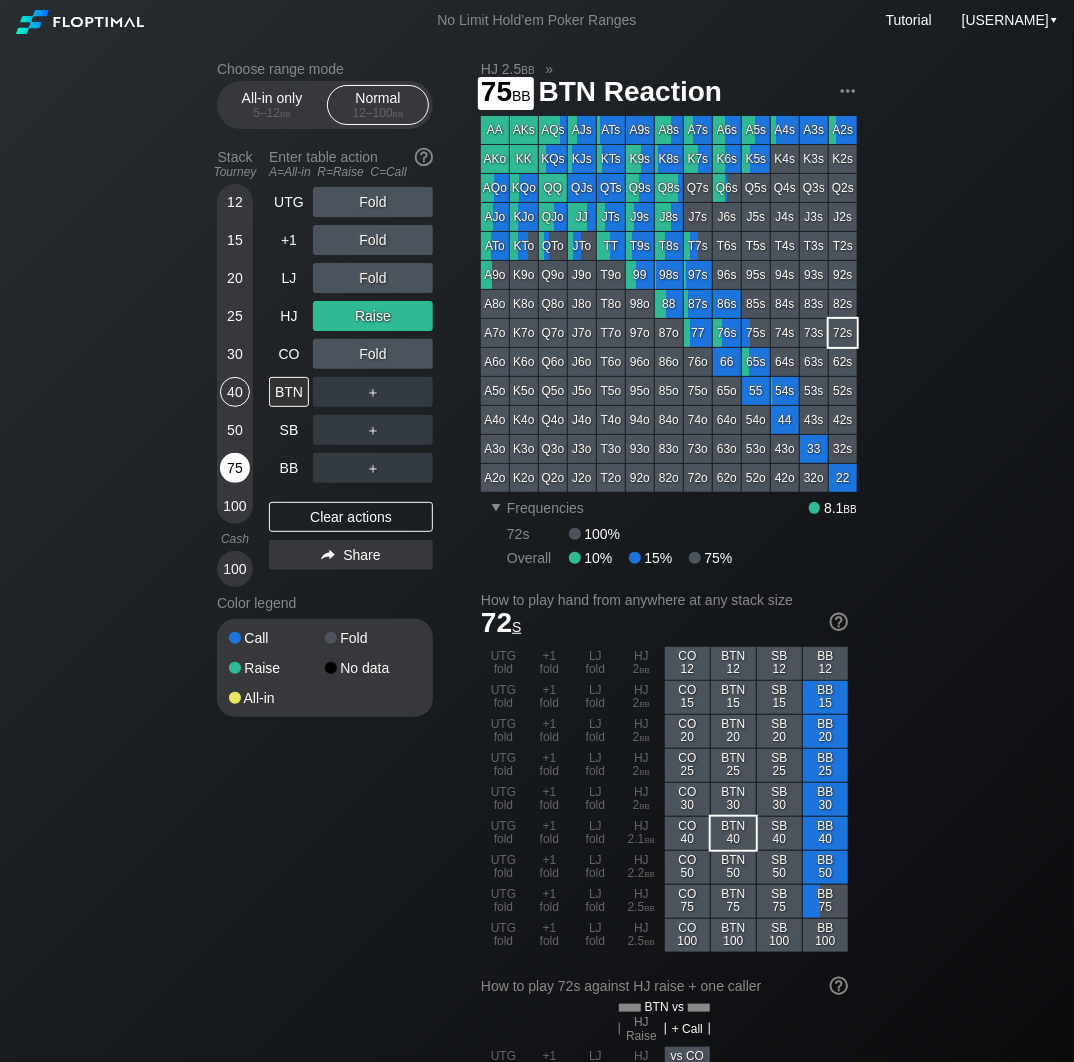 click on "75" at bounding box center [235, 468] 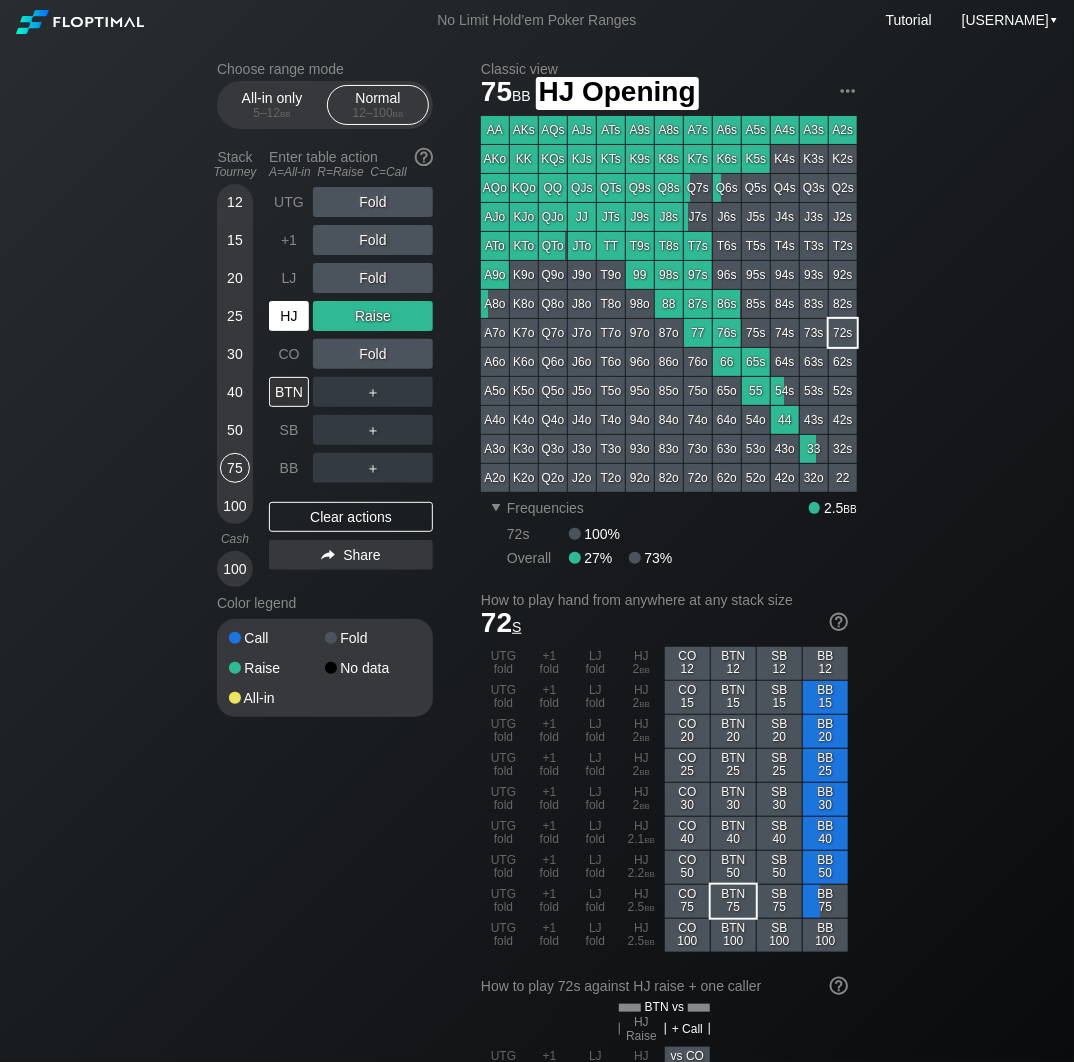 click on "HJ" at bounding box center (289, 316) 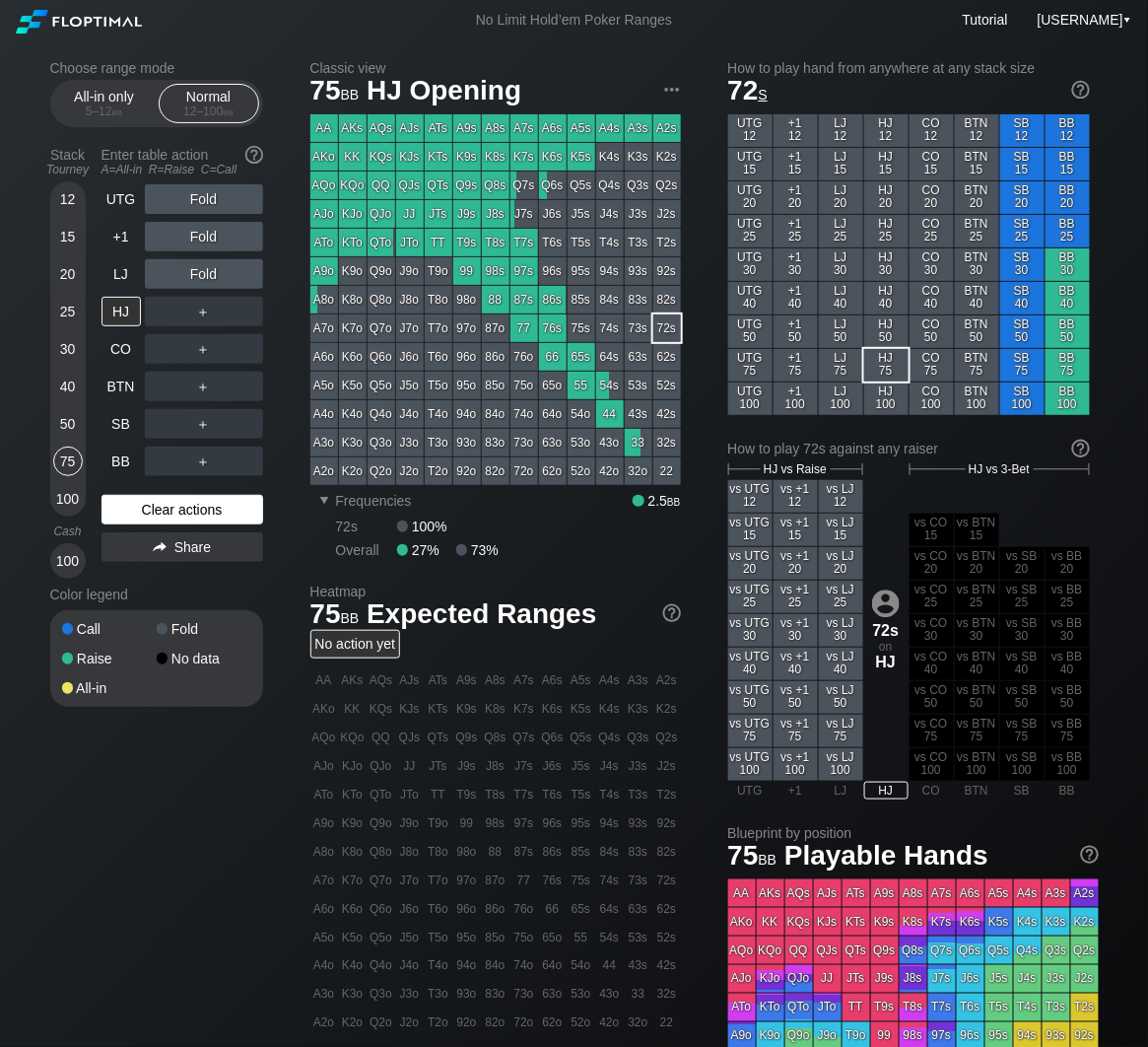 click on "Clear actions" at bounding box center [182, 510] 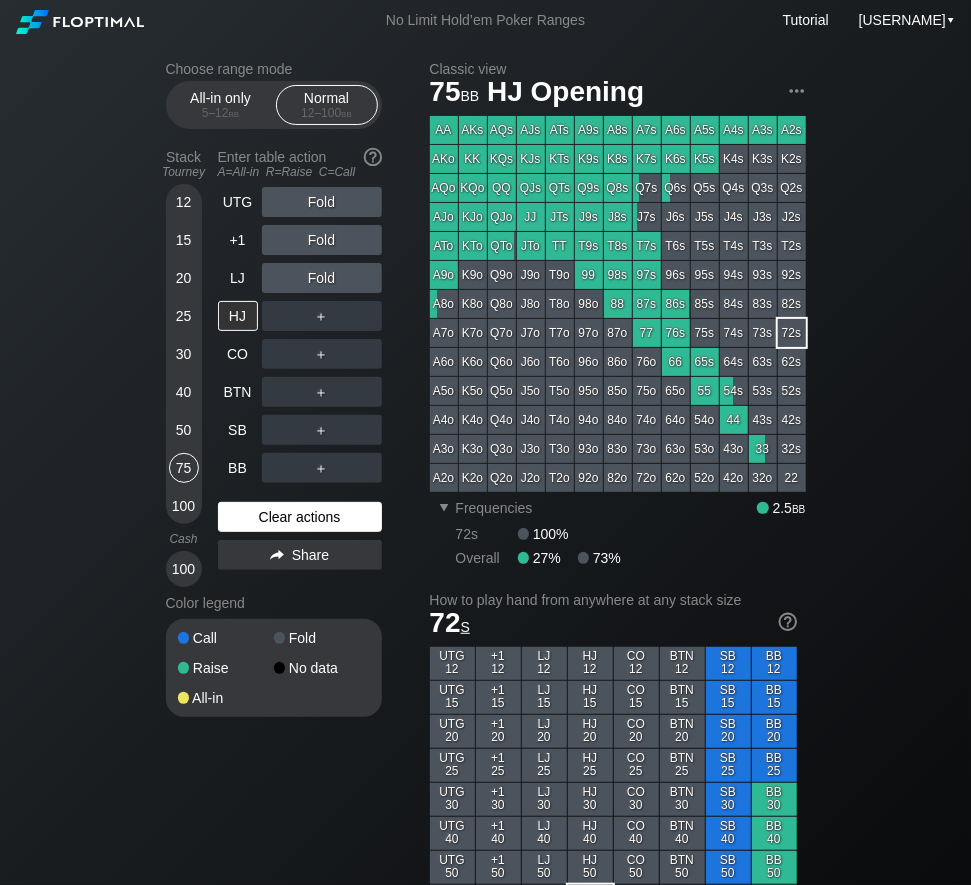 click on "Clear actions" at bounding box center [300, 517] 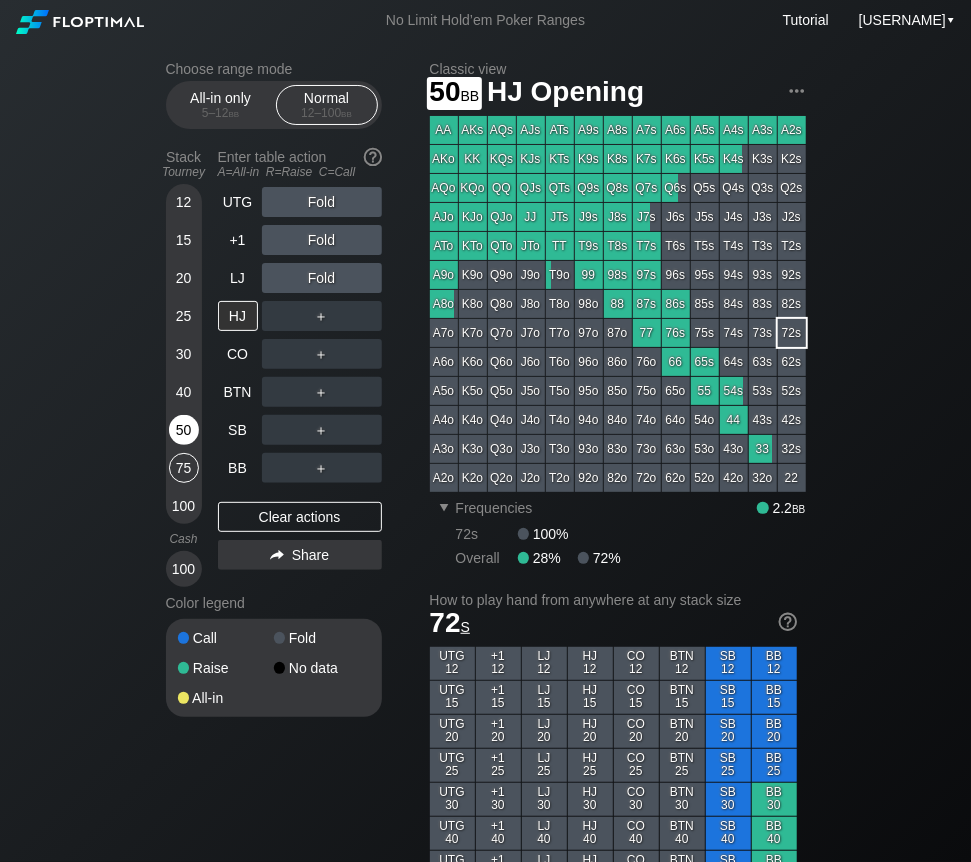 click on "50" at bounding box center [184, 430] 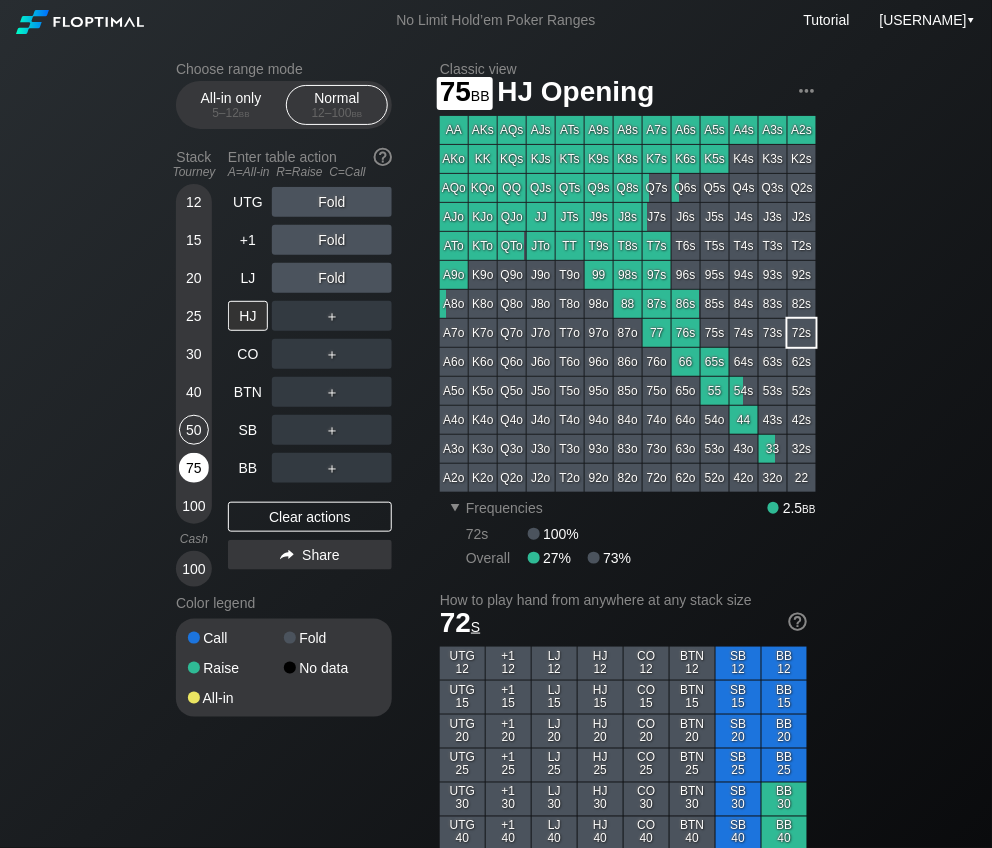 click on "75" at bounding box center (194, 468) 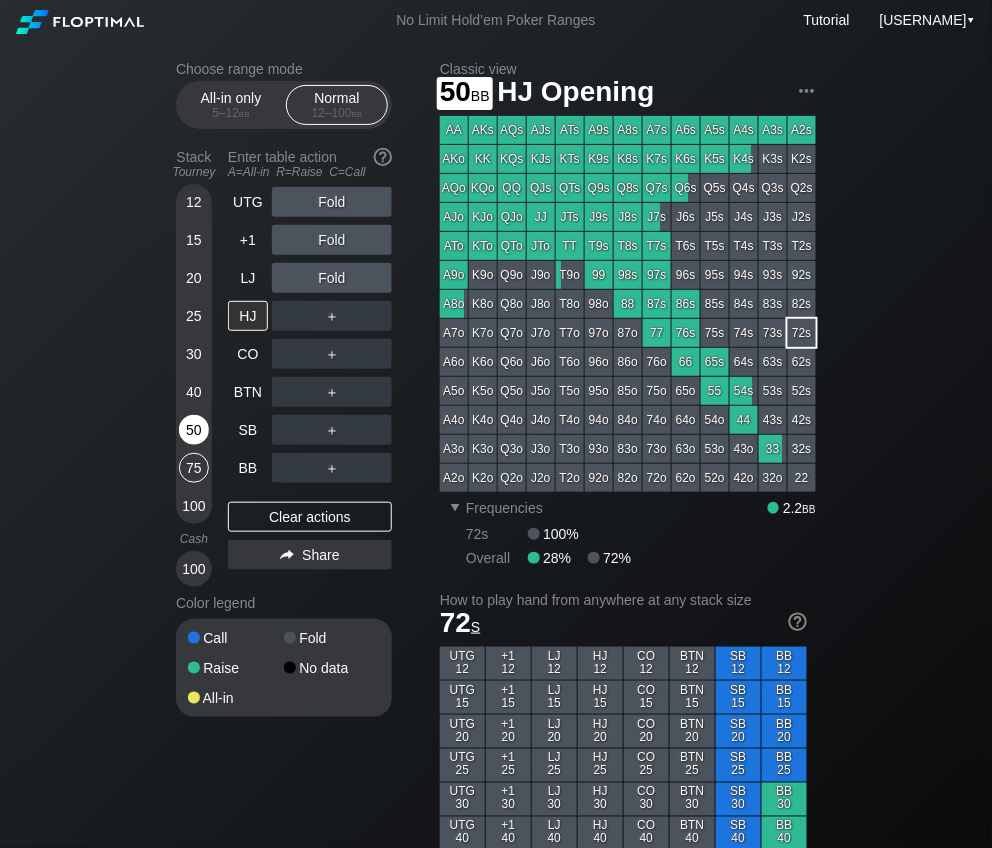 click on "50" at bounding box center (194, 430) 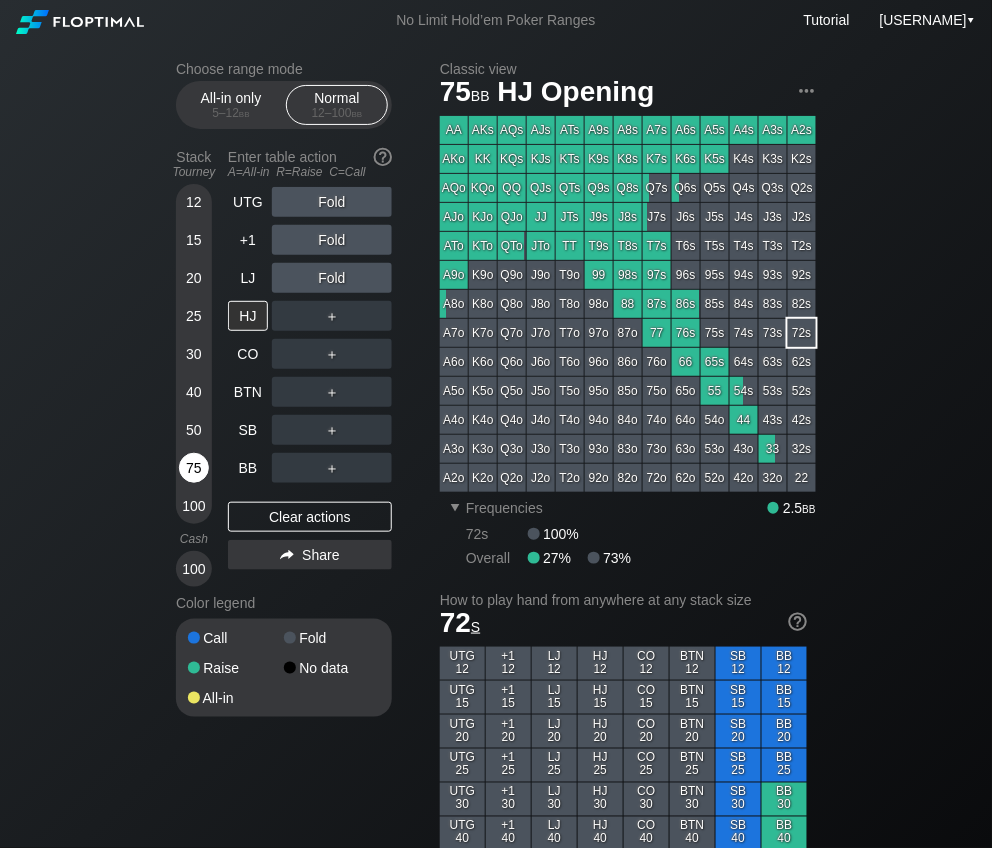click on "75" at bounding box center (194, 468) 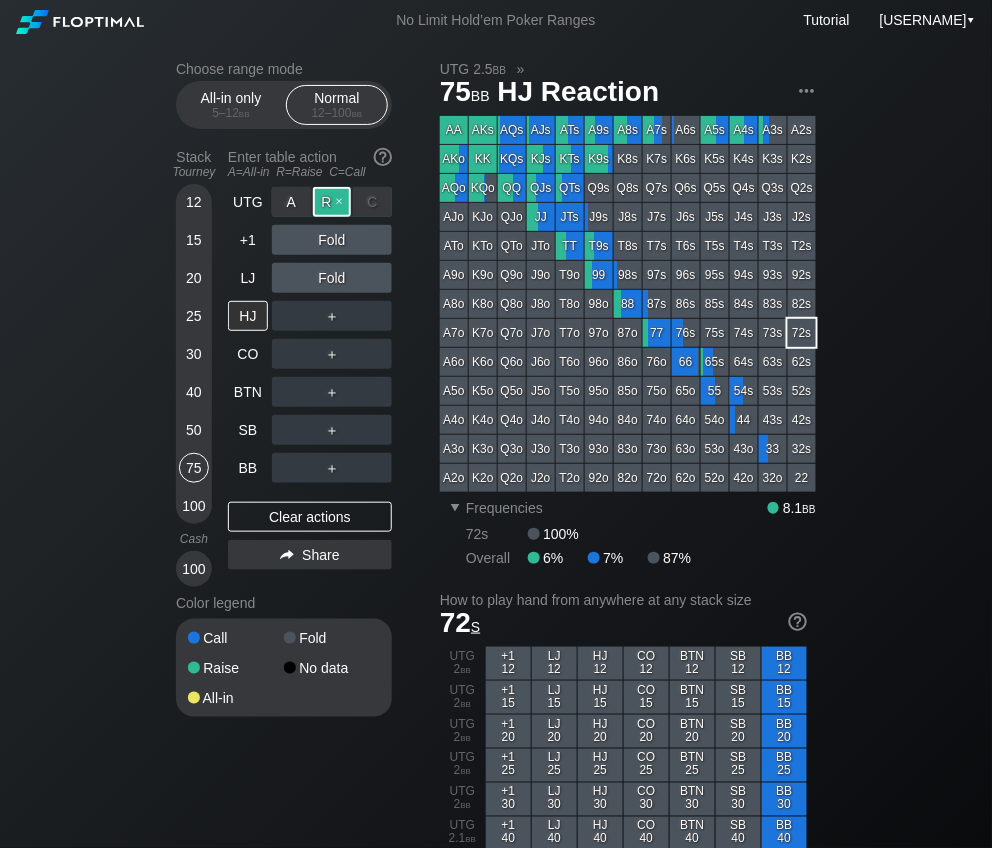 click on "R ✕" at bounding box center [332, 202] 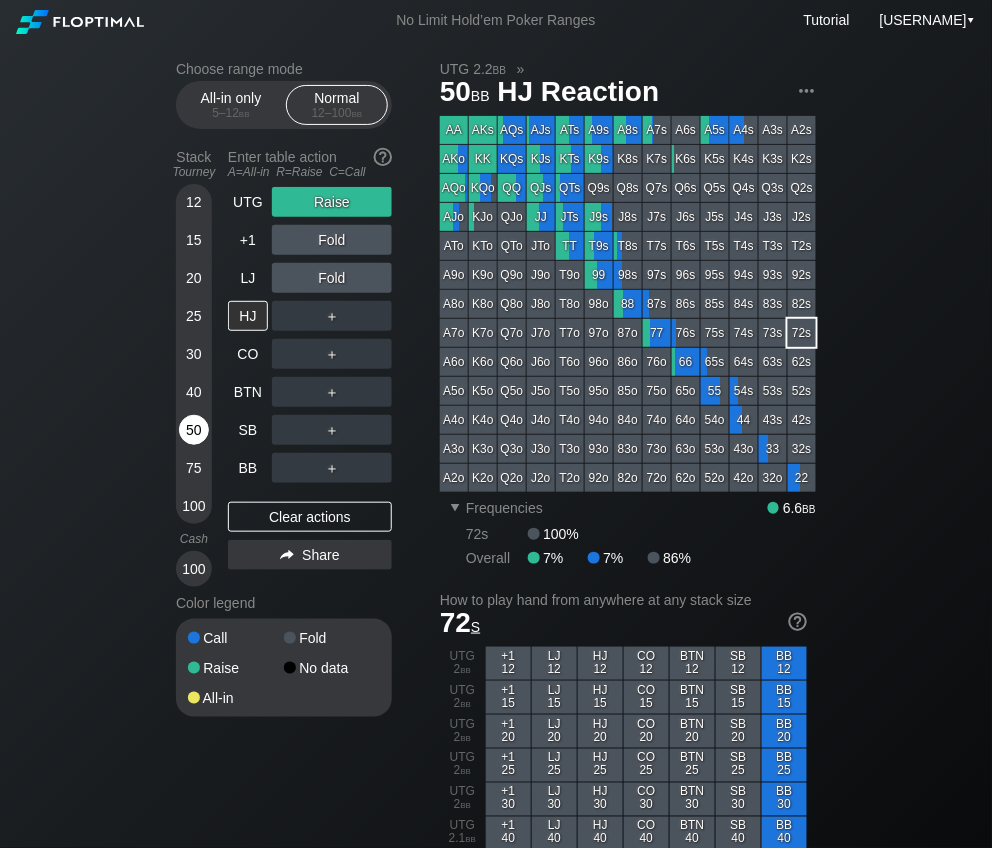 click on "50" at bounding box center (194, 430) 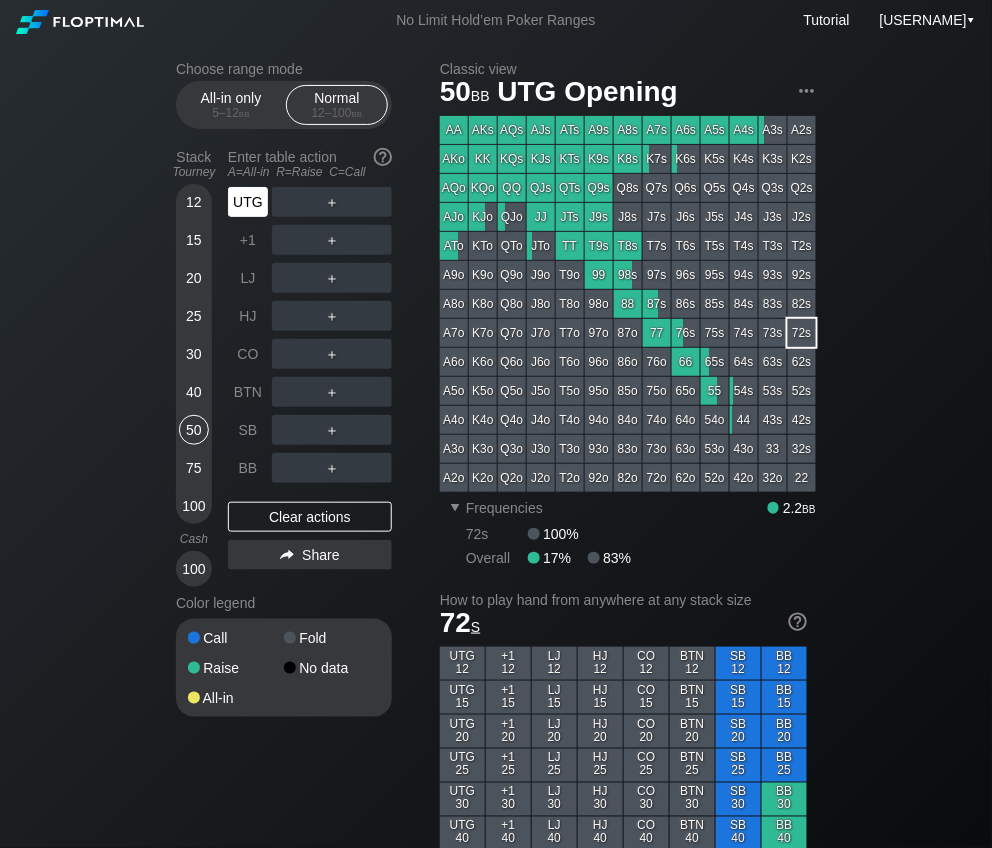 click on "UTG" at bounding box center [248, 202] 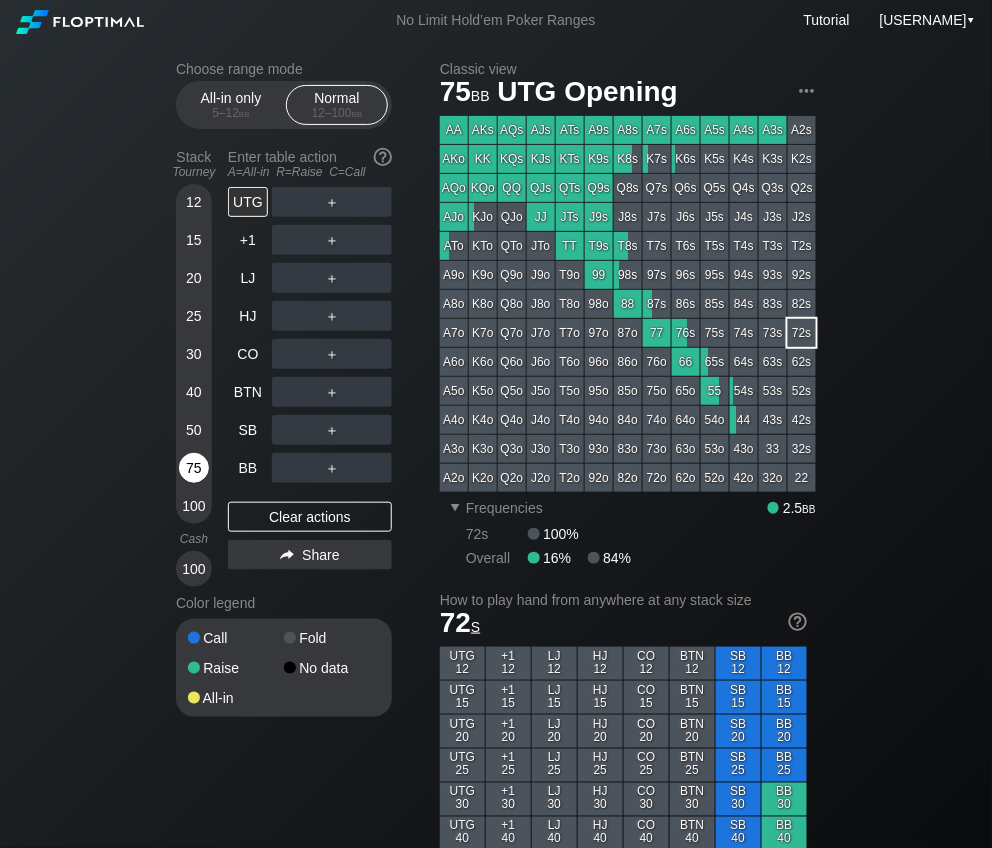 click on "75" at bounding box center (194, 468) 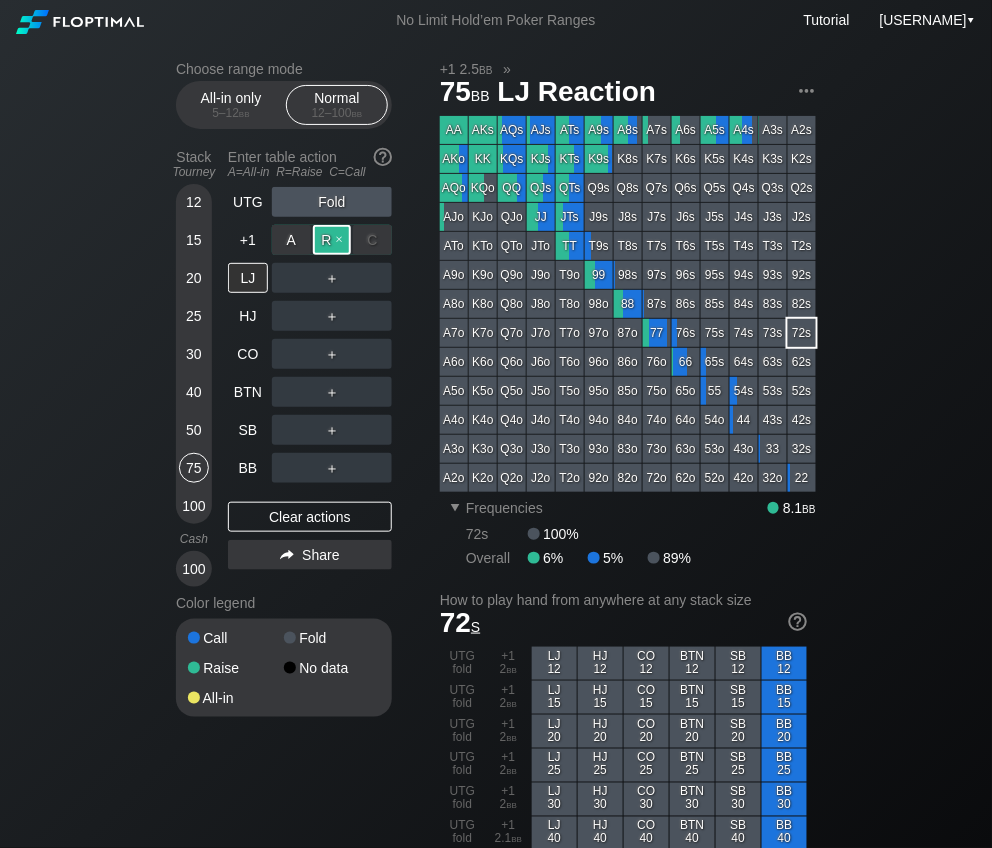 click on "R ✕" at bounding box center (332, 240) 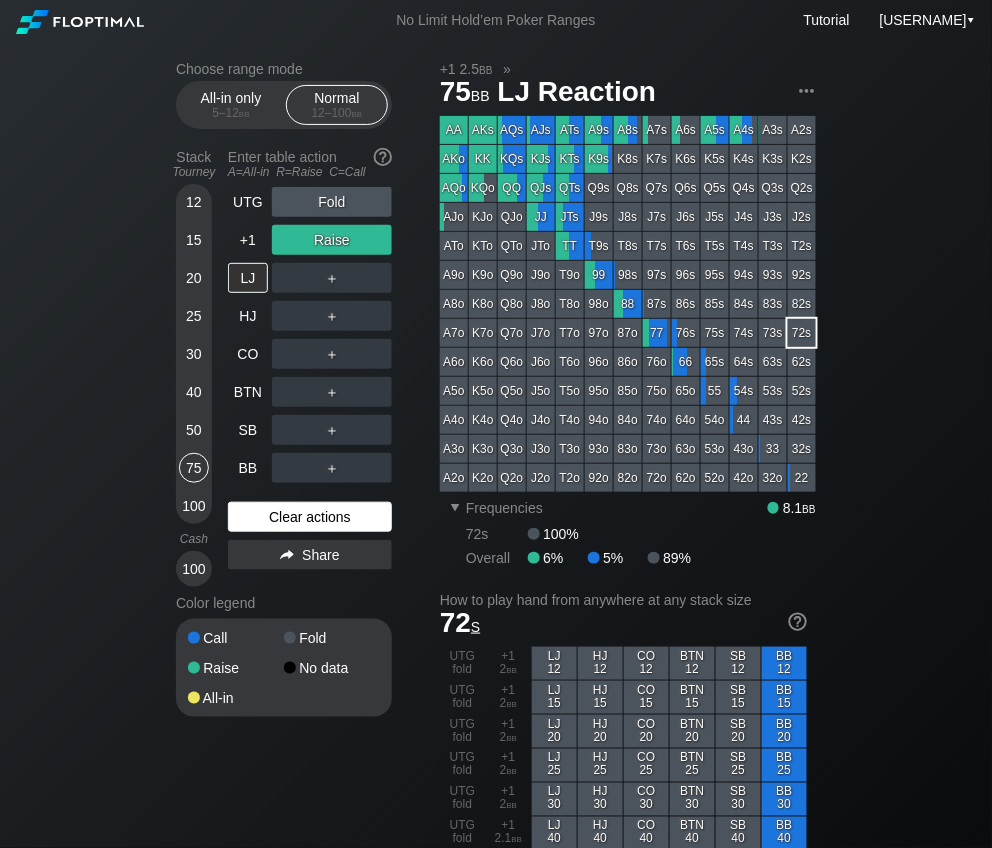 click on "Clear actions" at bounding box center (310, 517) 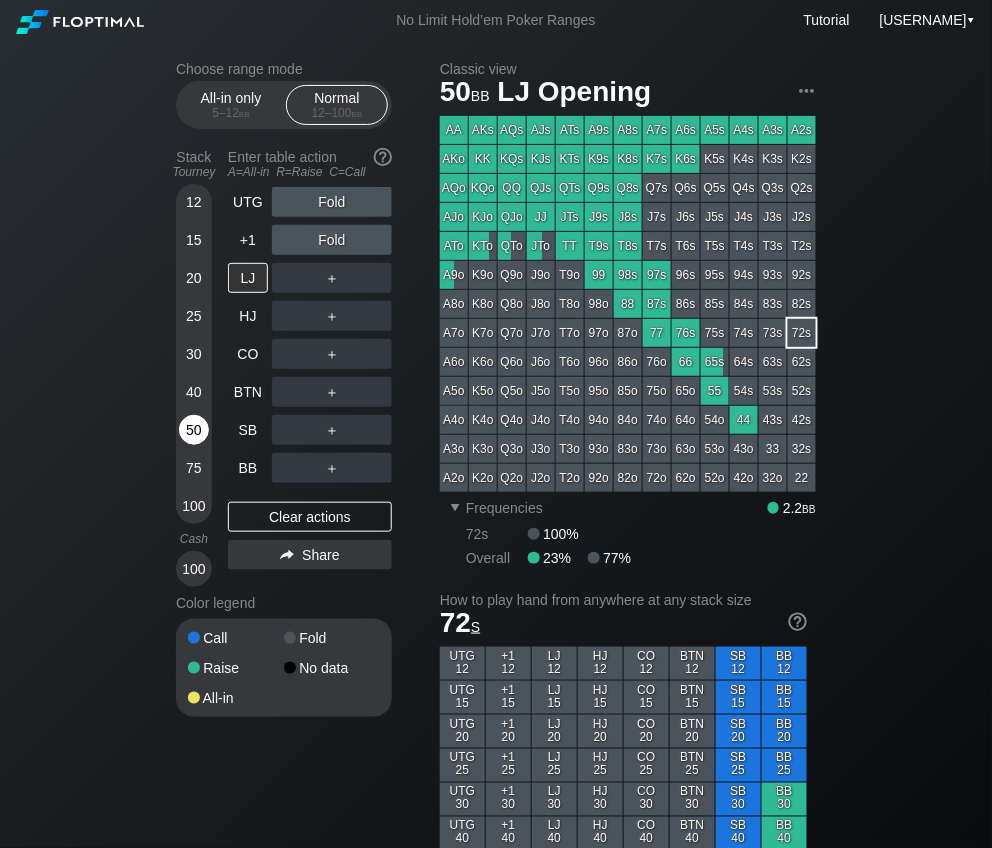 click on "50" at bounding box center (194, 430) 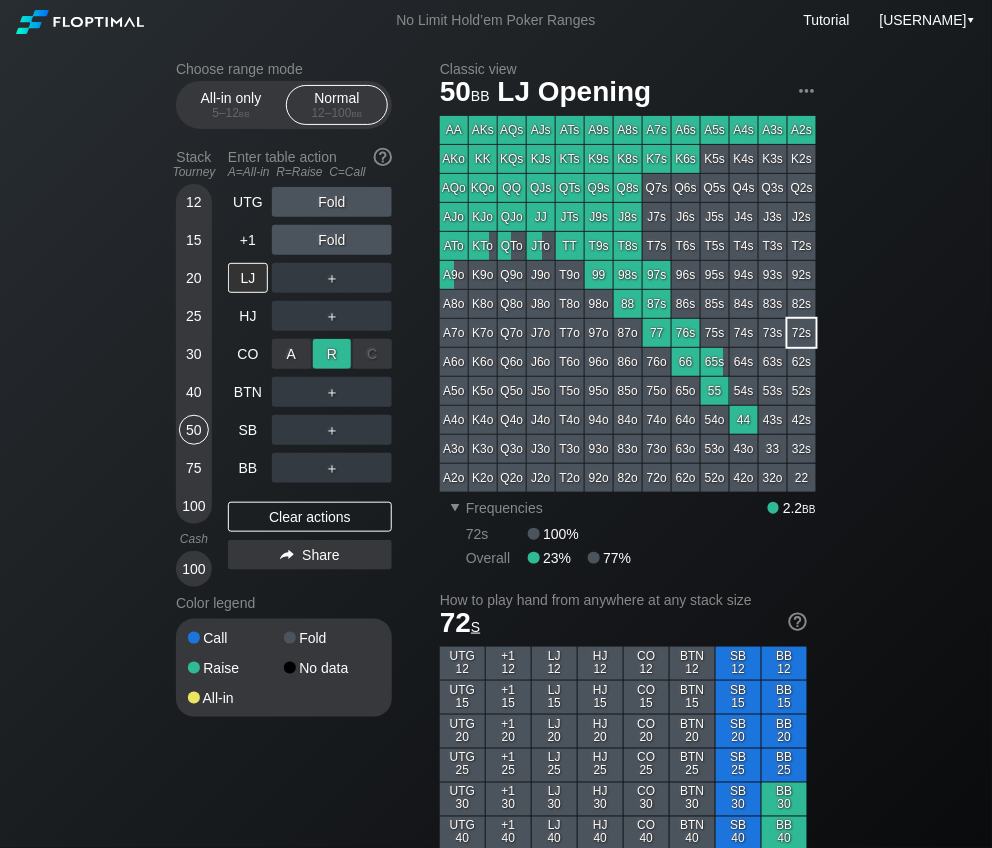 click on "R ✕" at bounding box center (332, 354) 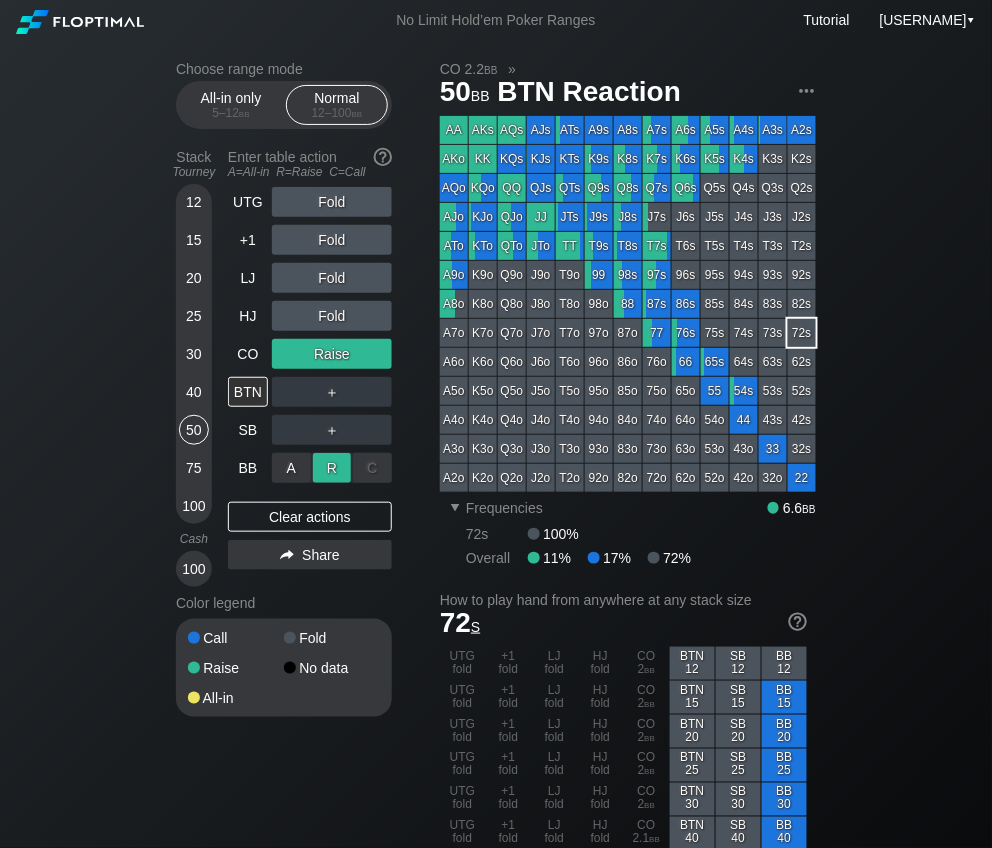 click on "R ✕" at bounding box center [332, 468] 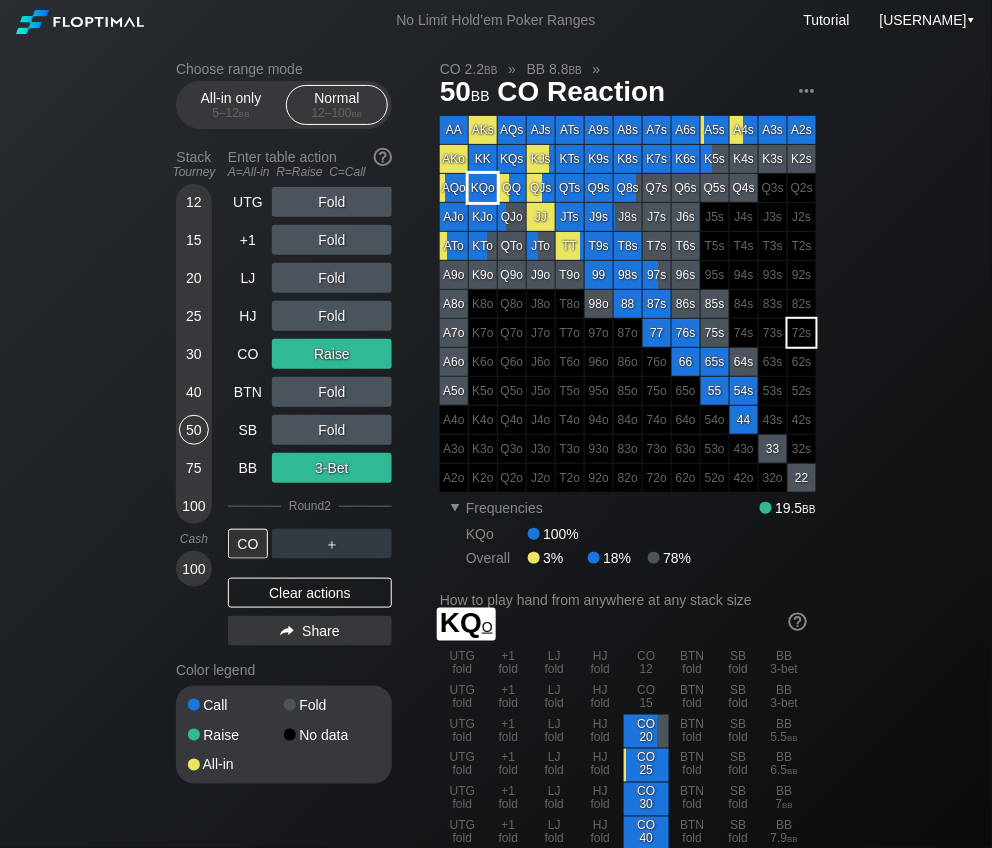 click on "KQo" at bounding box center [483, 188] 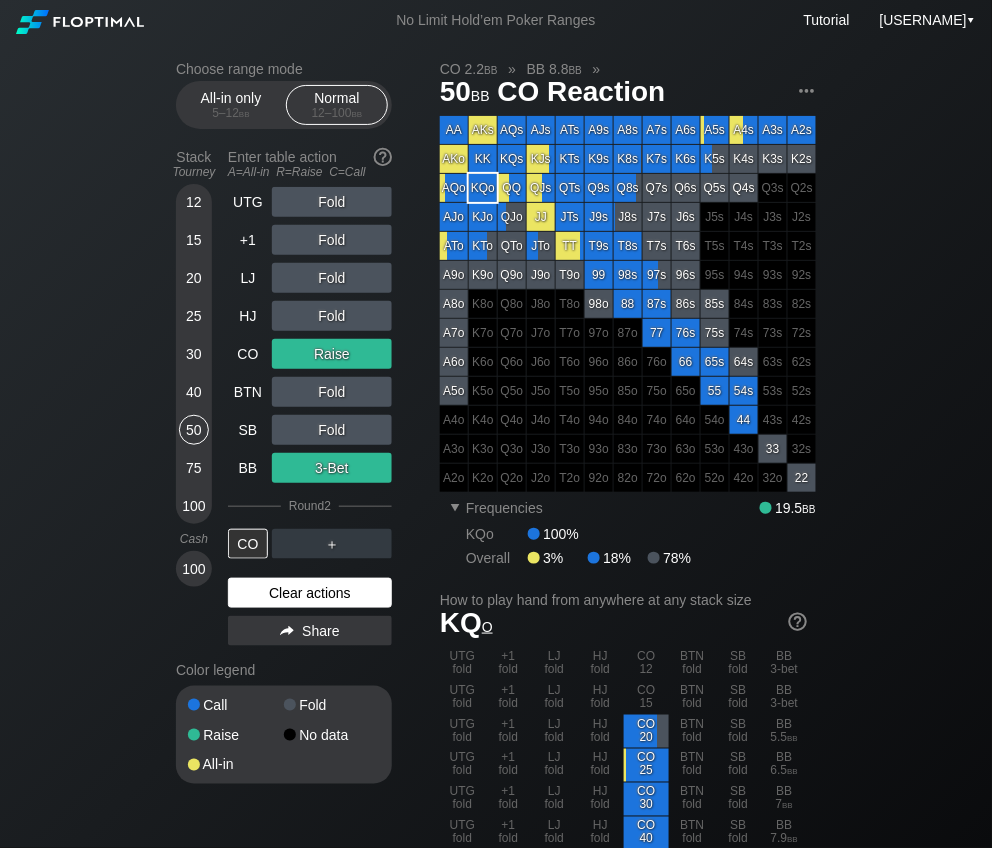click on "Clear actions" at bounding box center [310, 593] 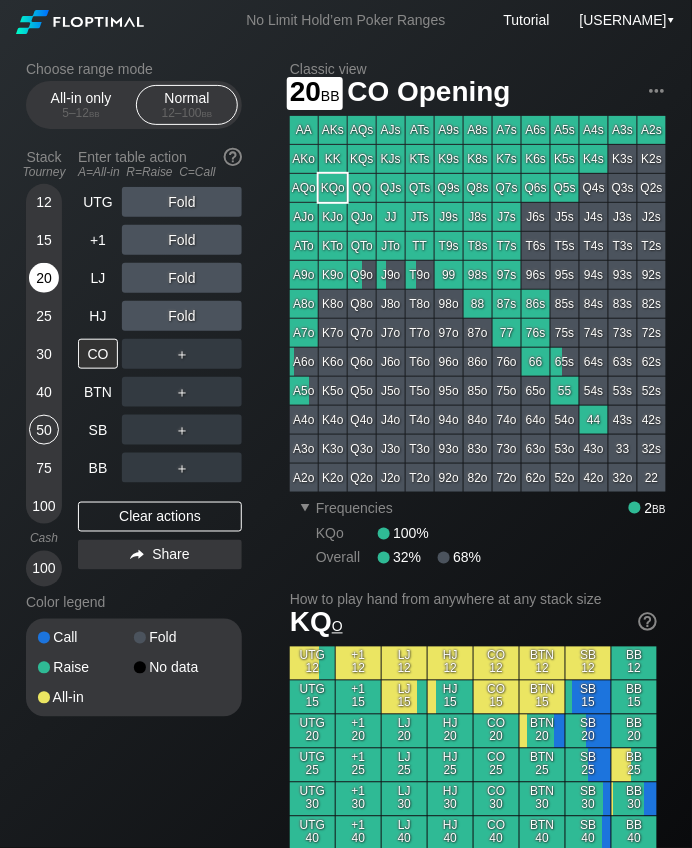 click on "20" at bounding box center (44, 278) 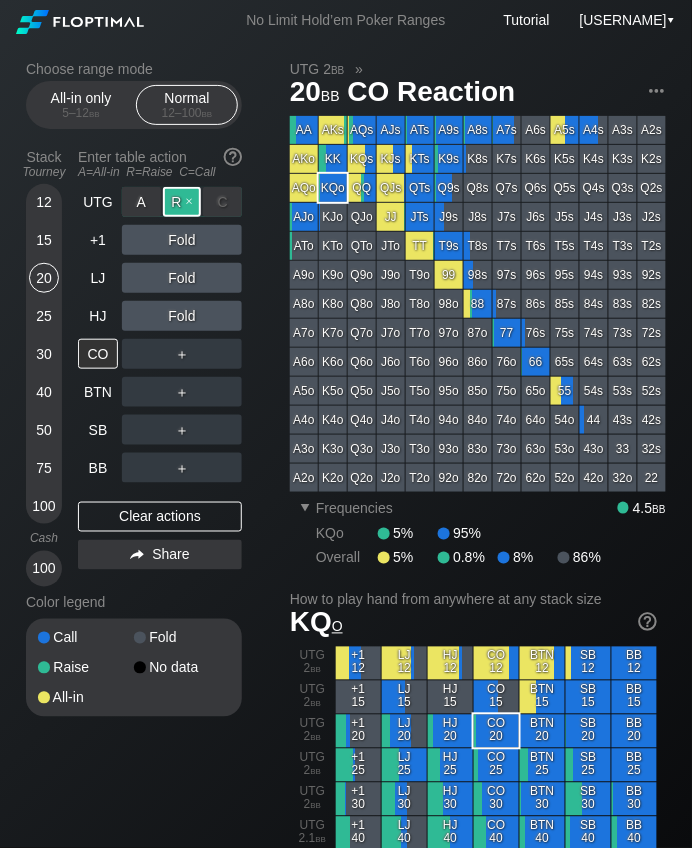 click on "R ✕" at bounding box center [182, 202] 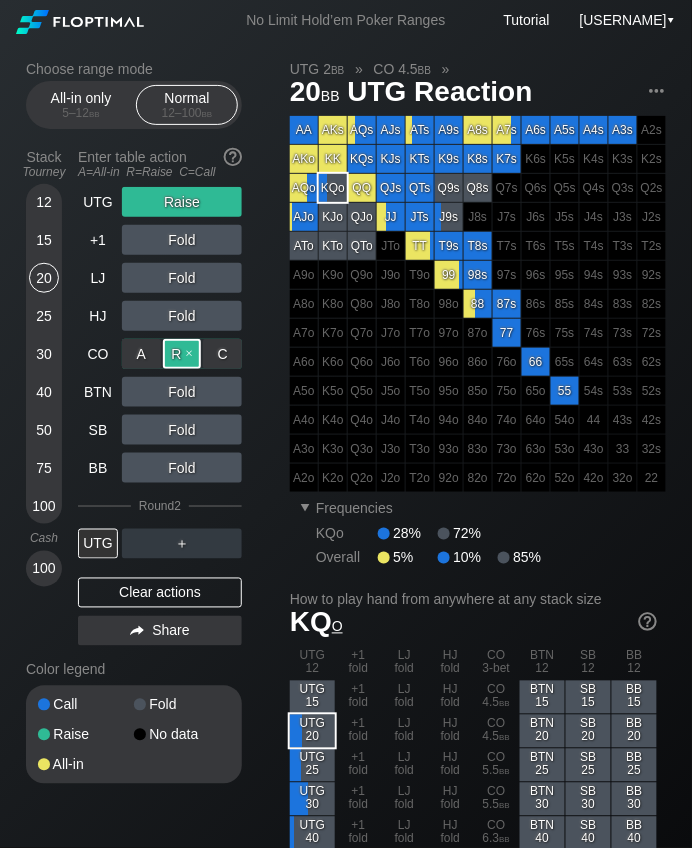 click on "R ✕" at bounding box center (182, 354) 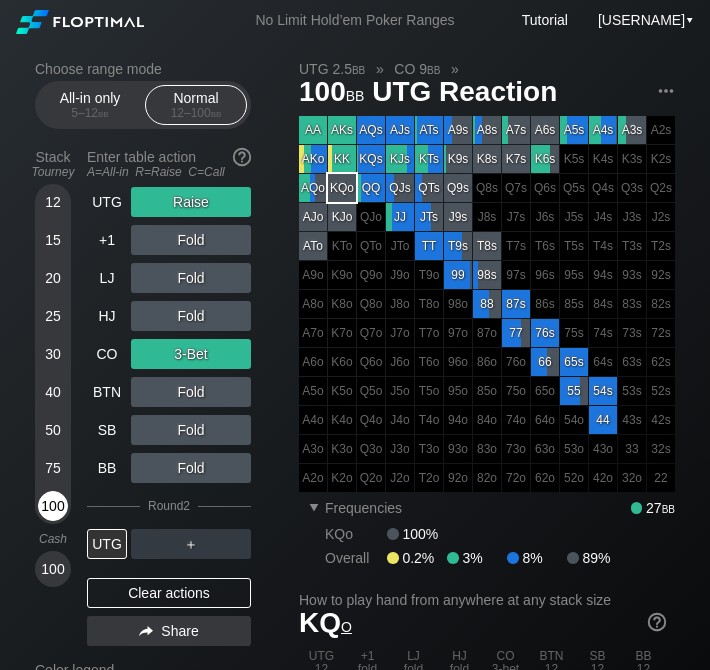 click on "100" at bounding box center (53, 506) 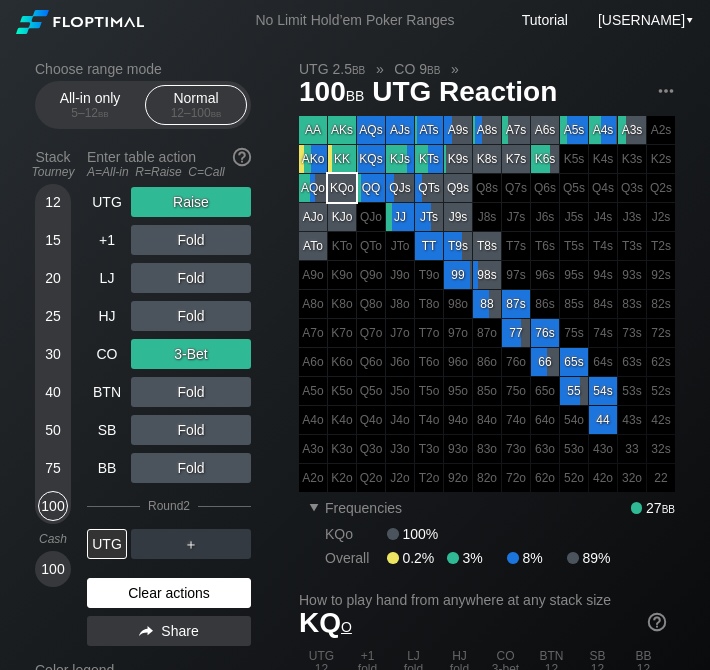 click on "Clear actions" at bounding box center [169, 593] 